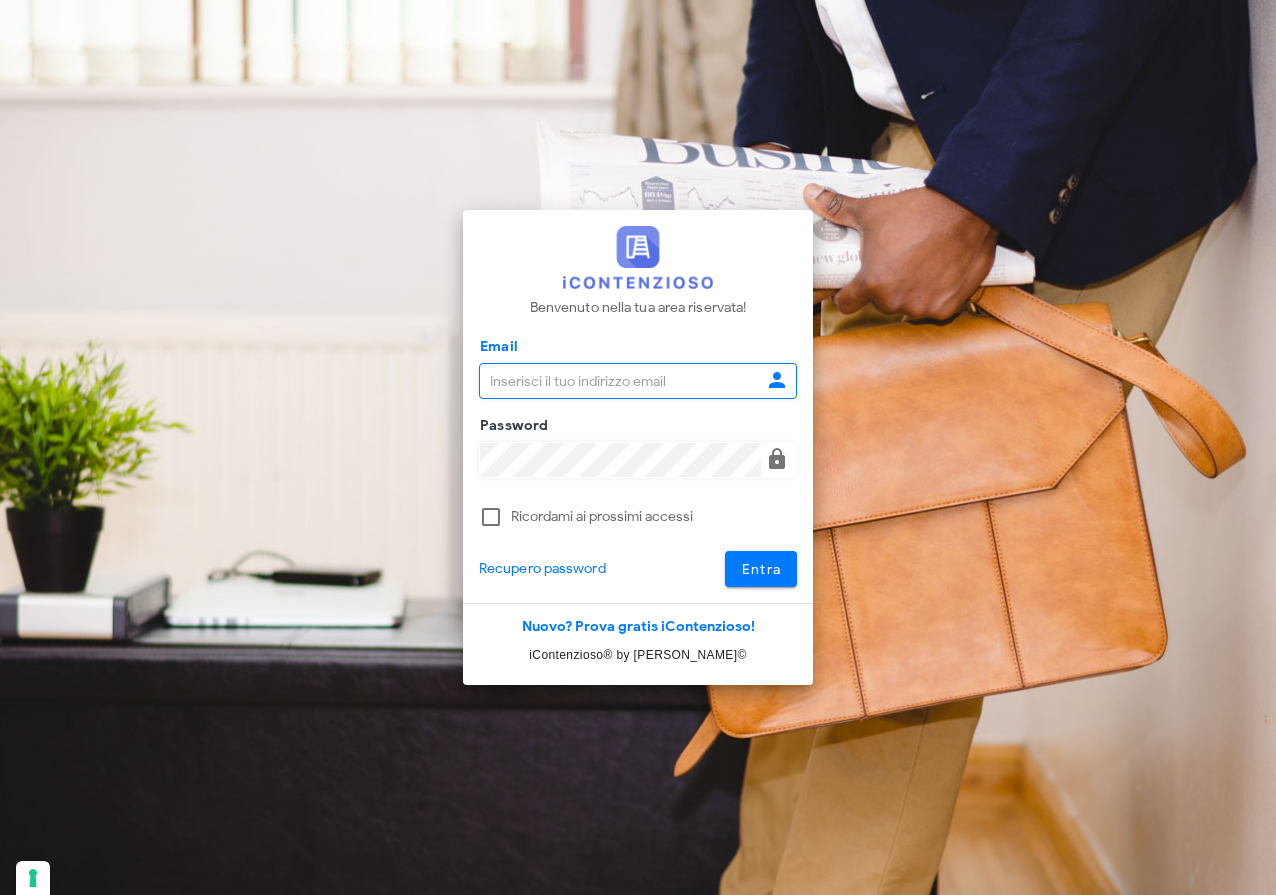 scroll, scrollTop: 0, scrollLeft: 0, axis: both 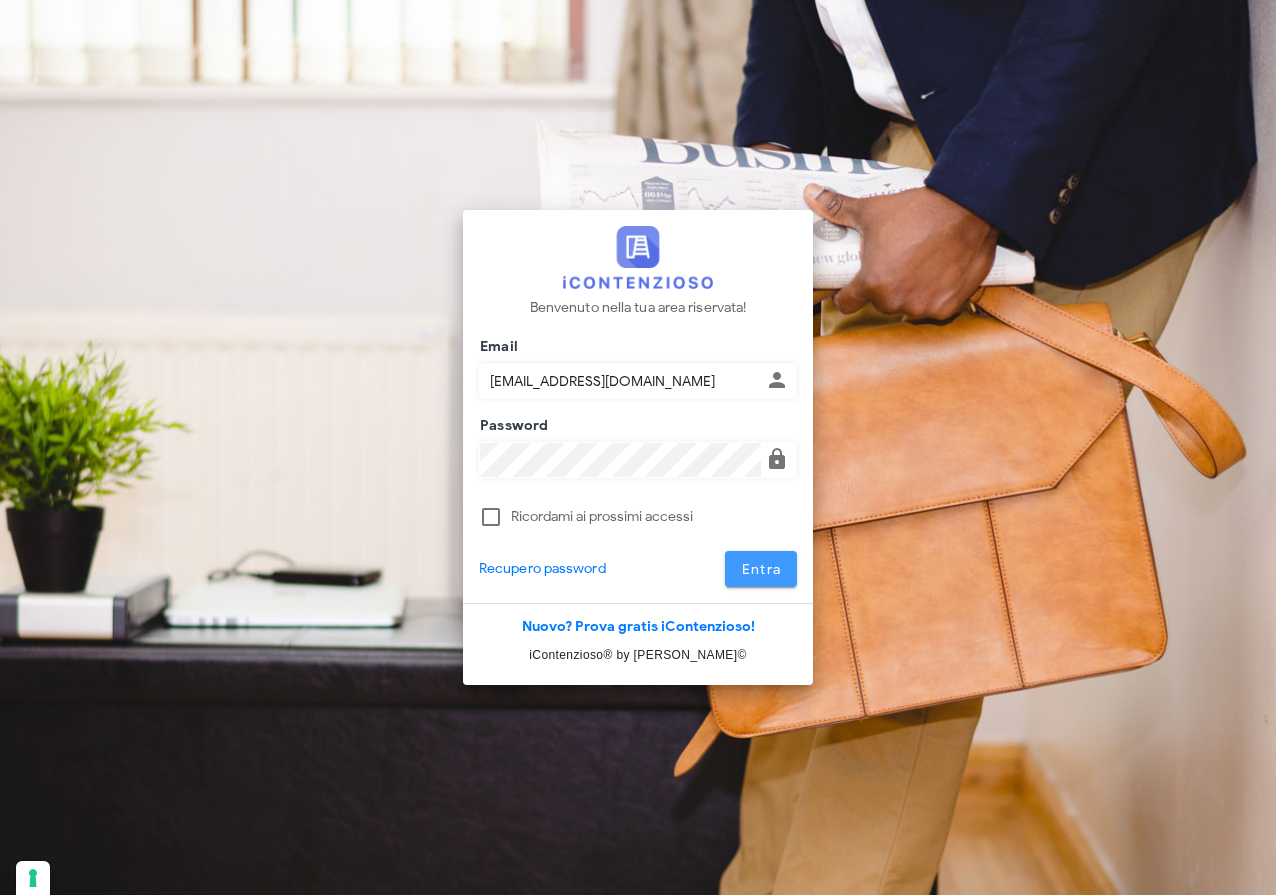 click on "Entra" at bounding box center (761, 569) 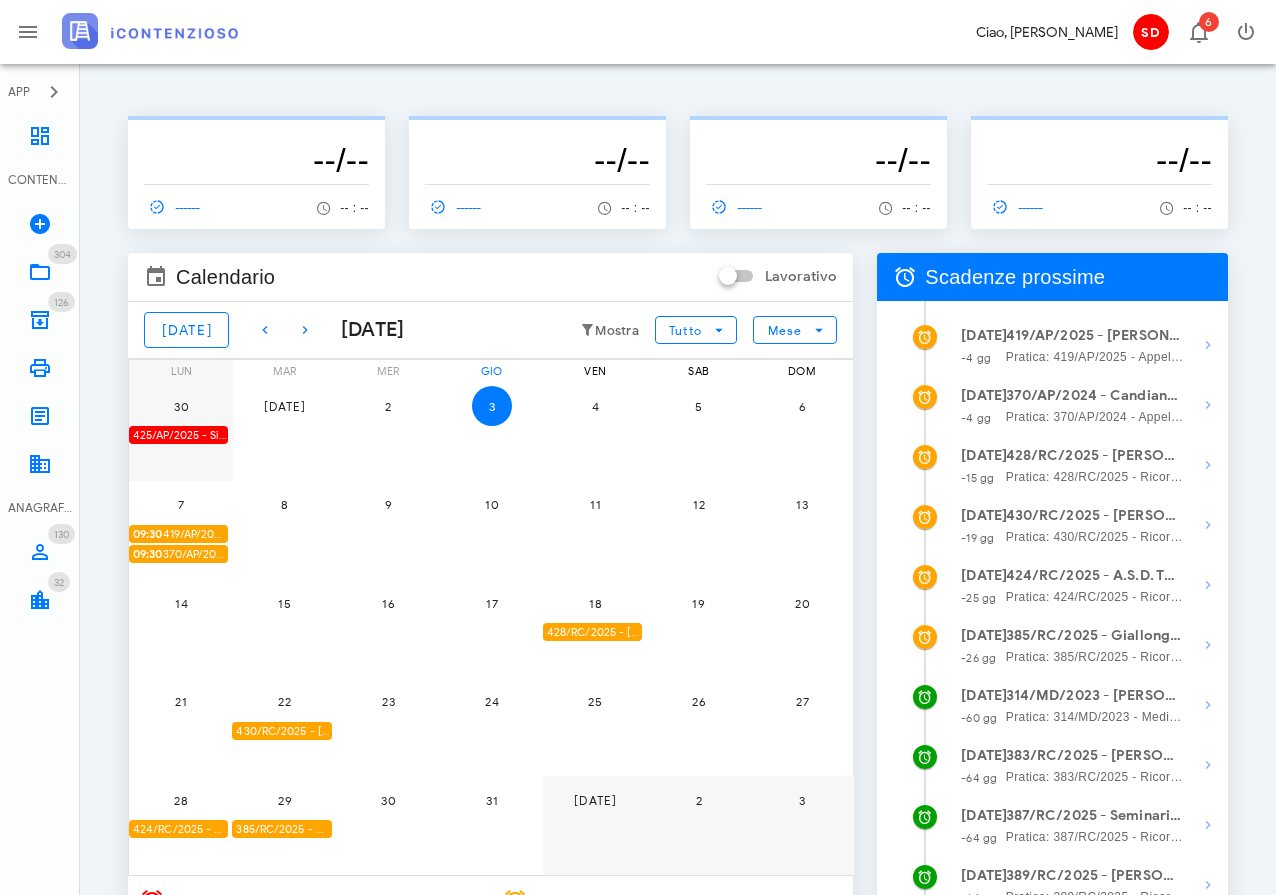 scroll, scrollTop: 0, scrollLeft: 0, axis: both 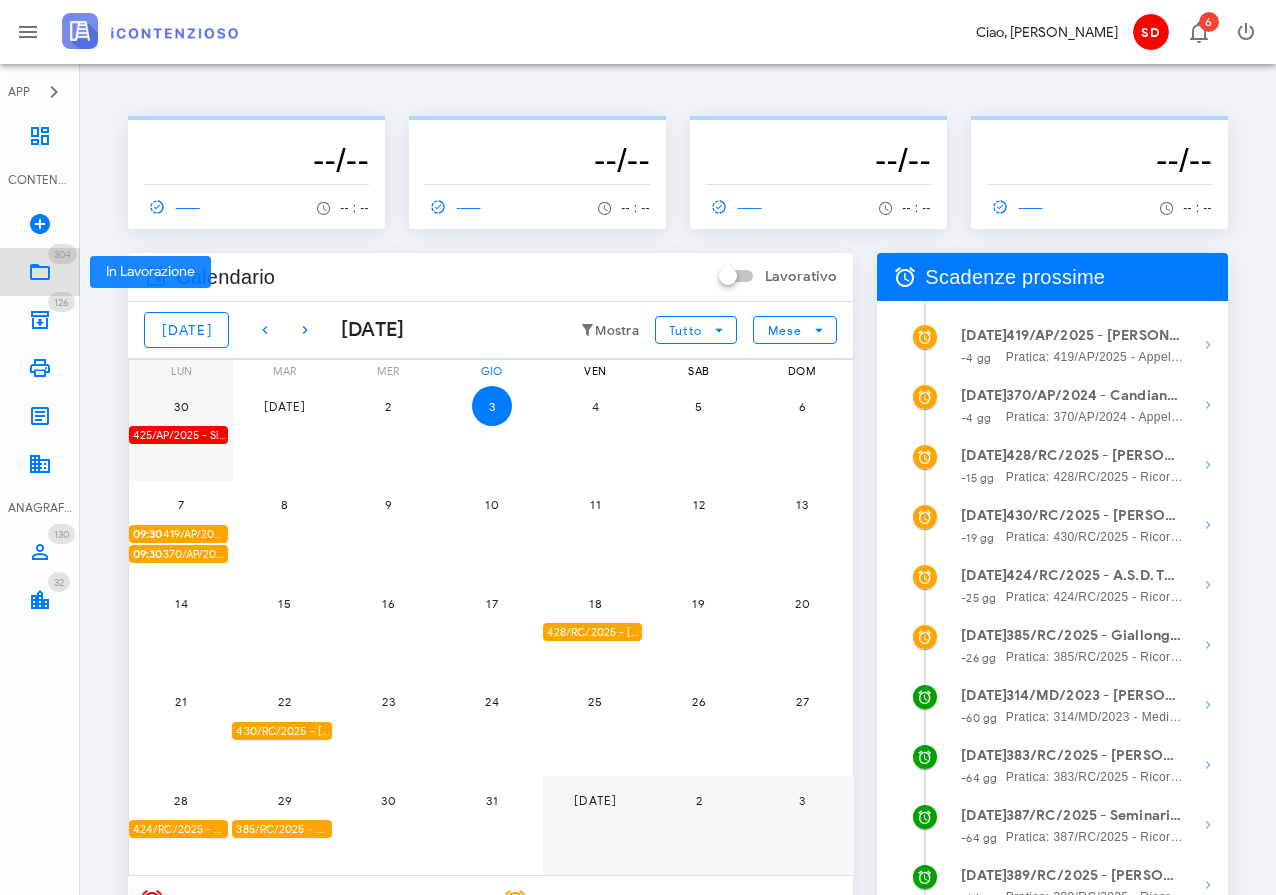 click at bounding box center [40, 272] 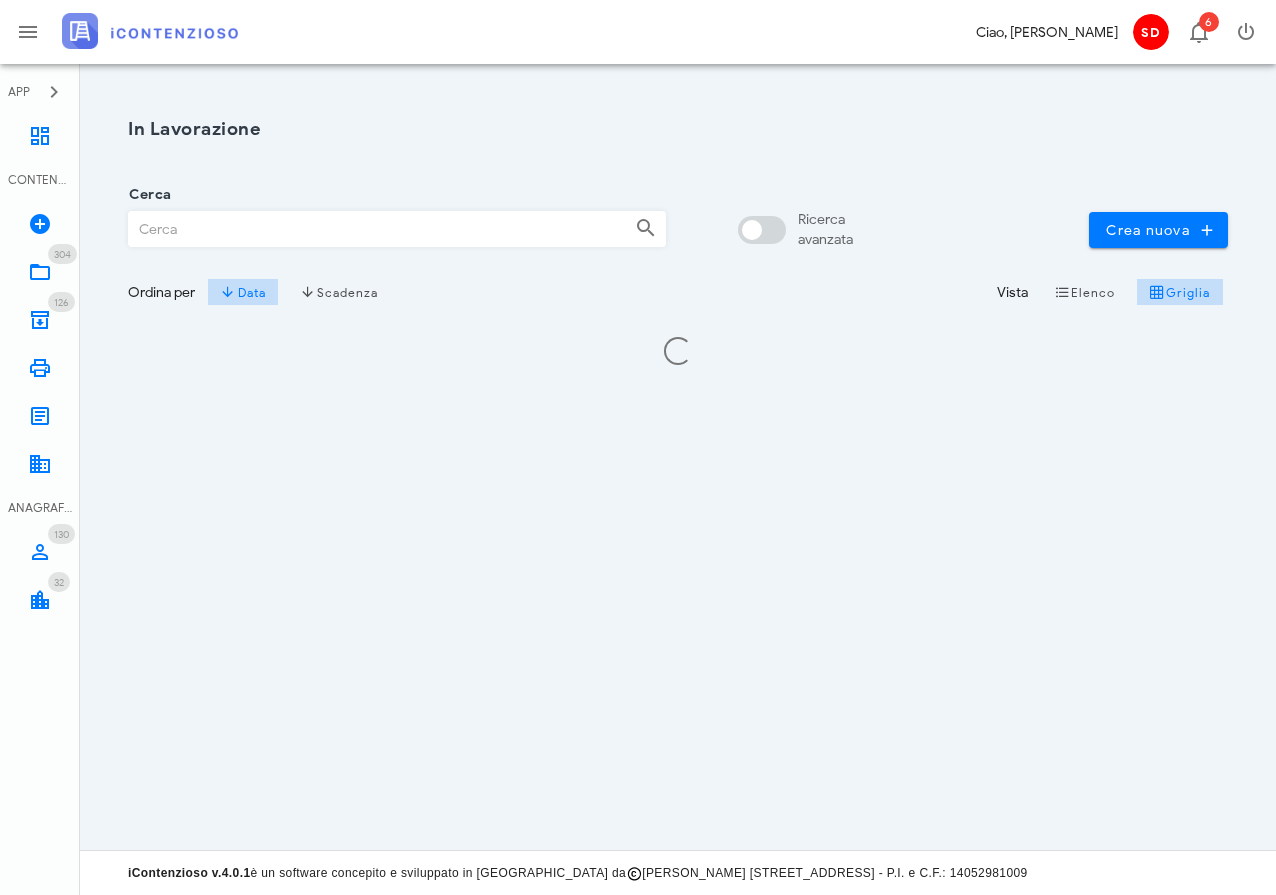 scroll, scrollTop: 0, scrollLeft: 0, axis: both 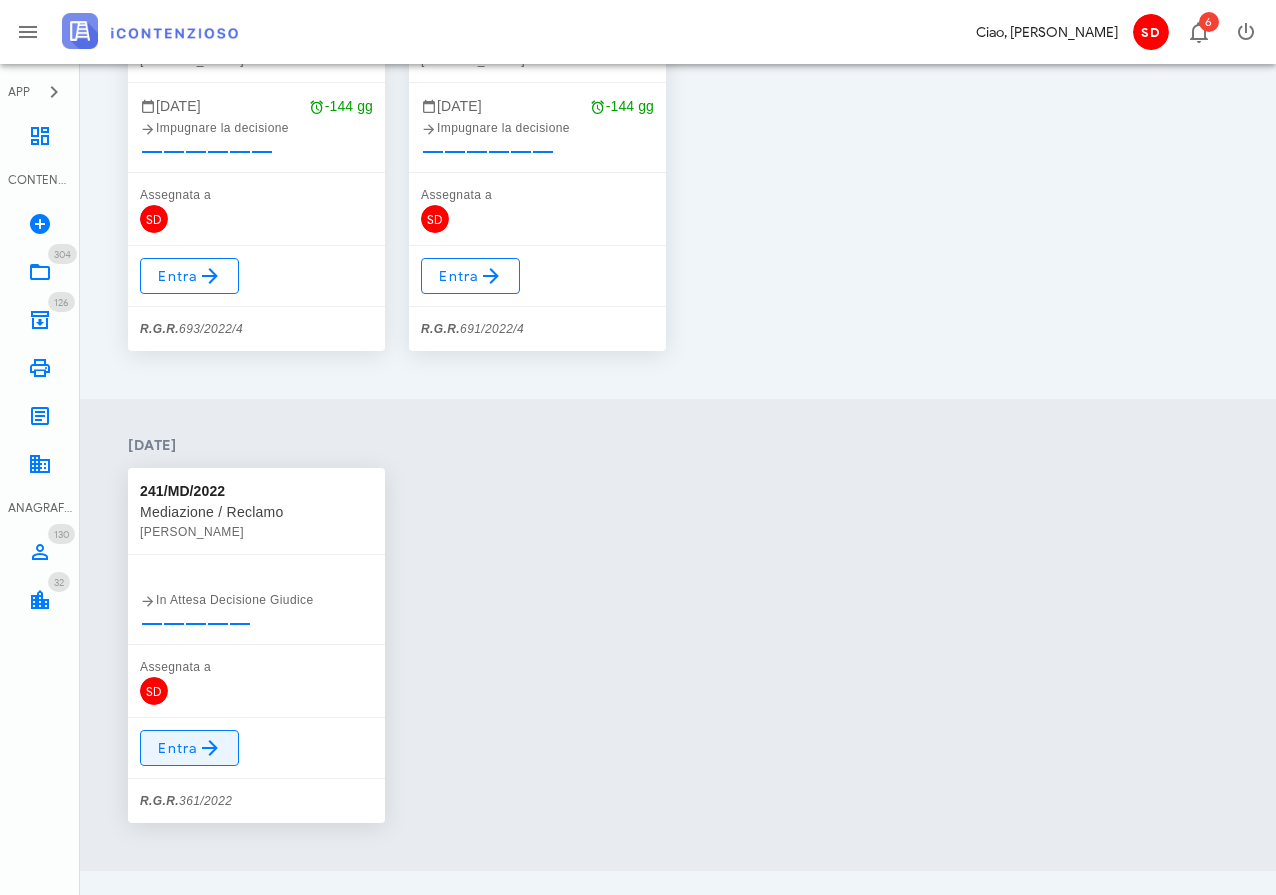 type on "361" 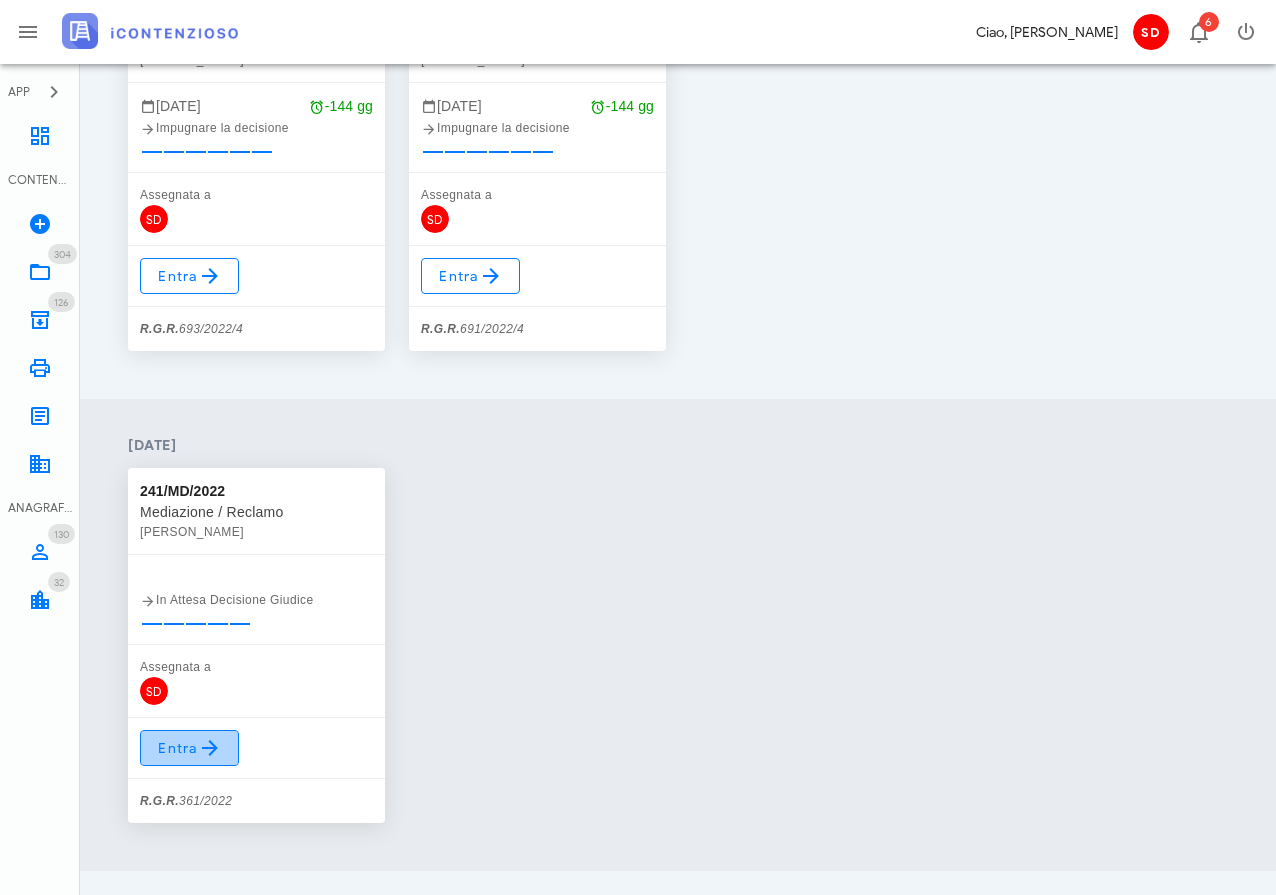 click on "Entra" at bounding box center (189, 748) 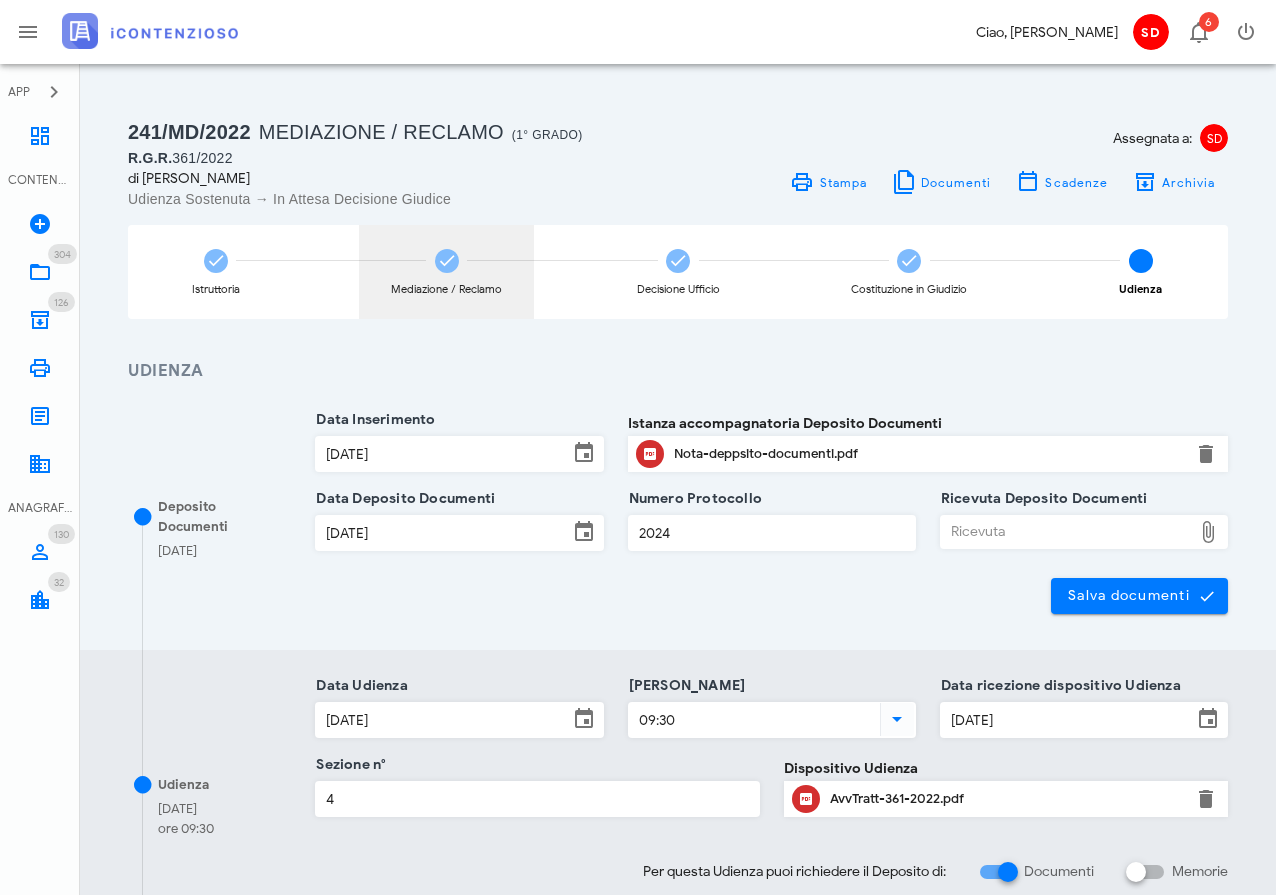 scroll, scrollTop: 0, scrollLeft: 0, axis: both 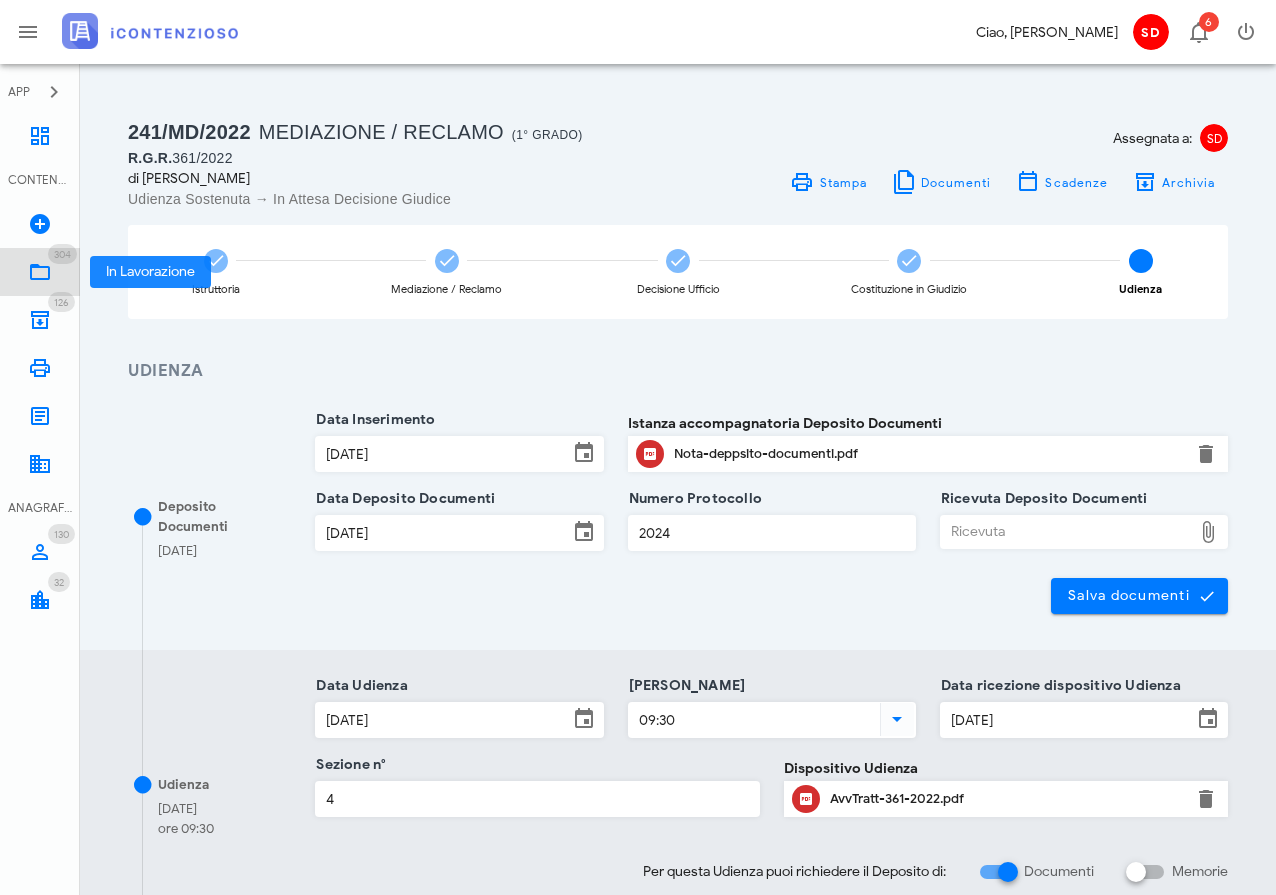 click at bounding box center (40, 272) 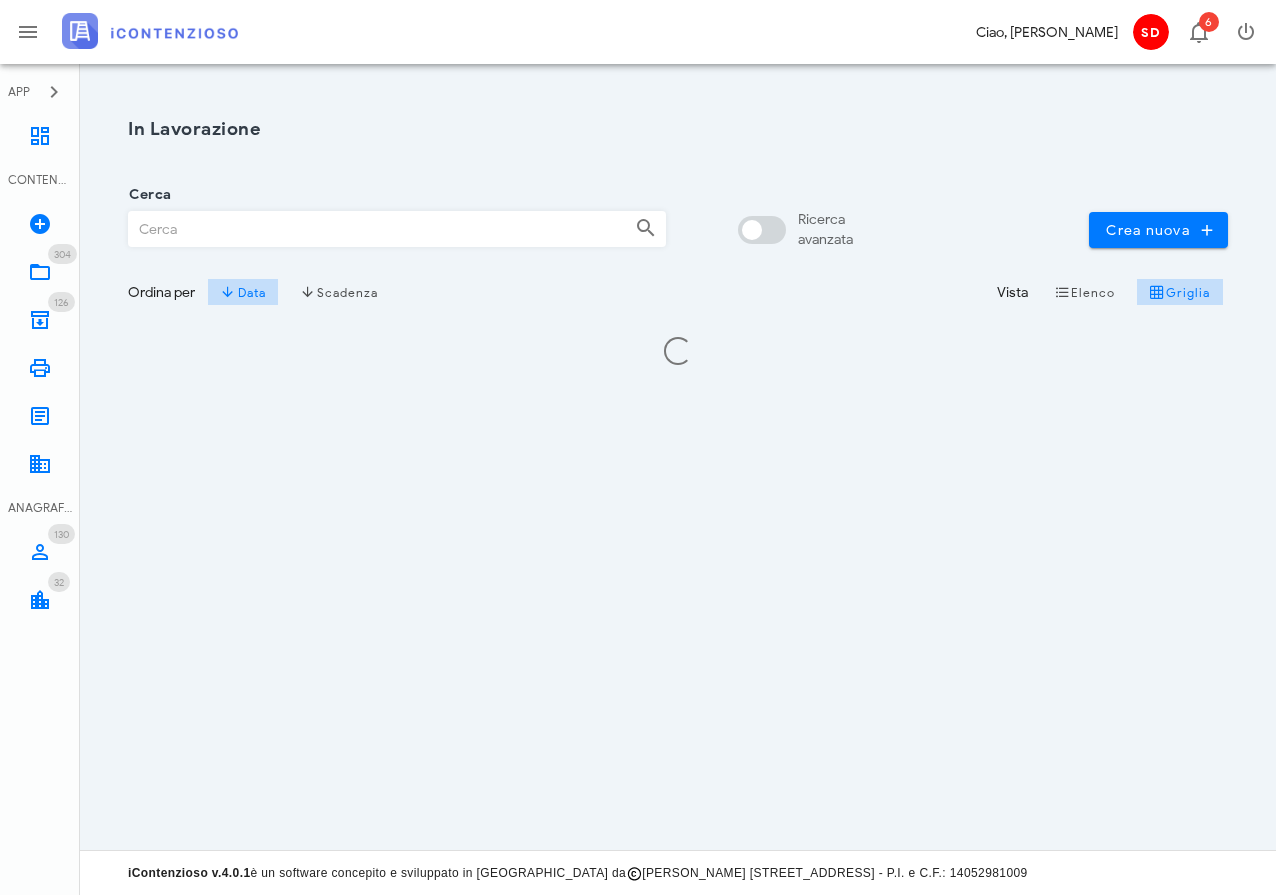 scroll, scrollTop: 0, scrollLeft: 0, axis: both 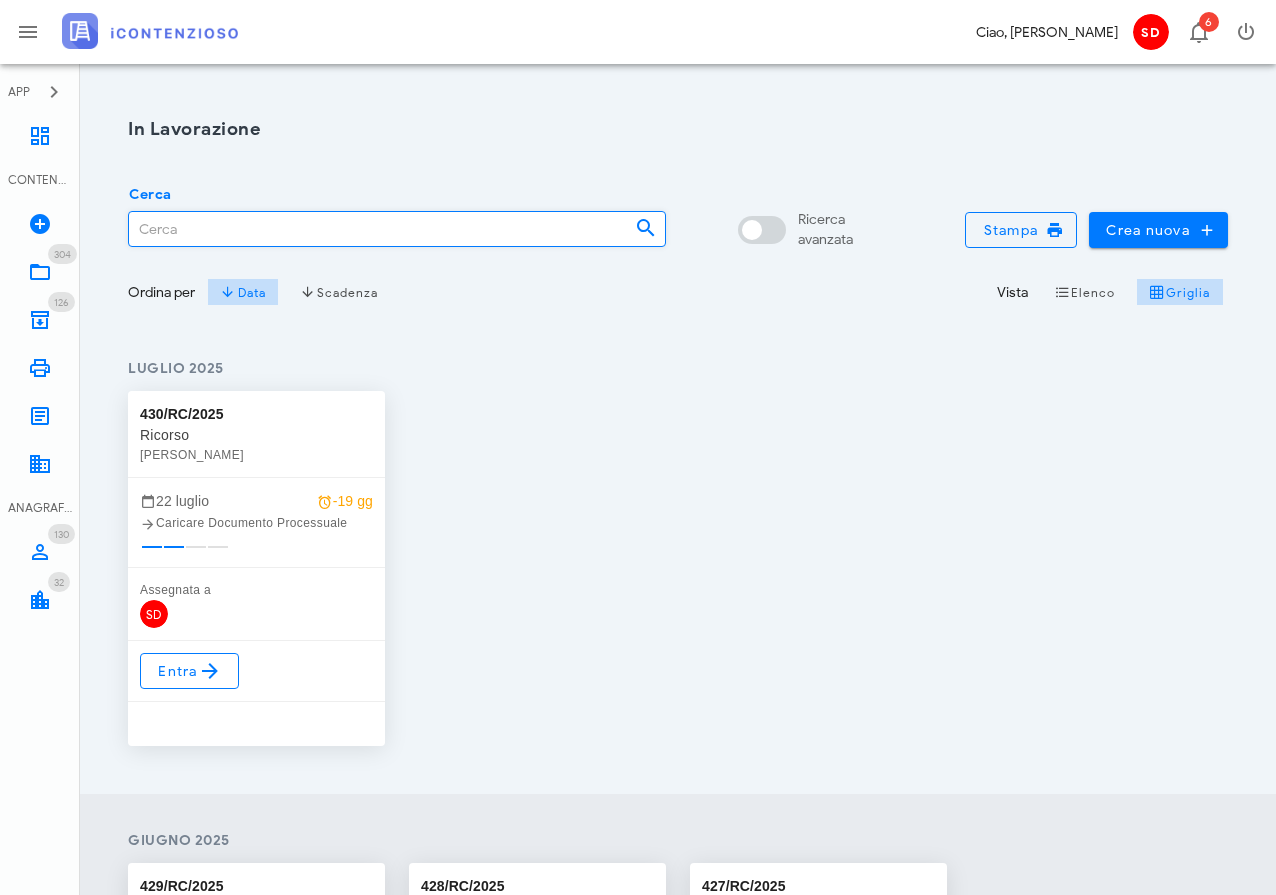click on "Cerca" at bounding box center [374, 229] 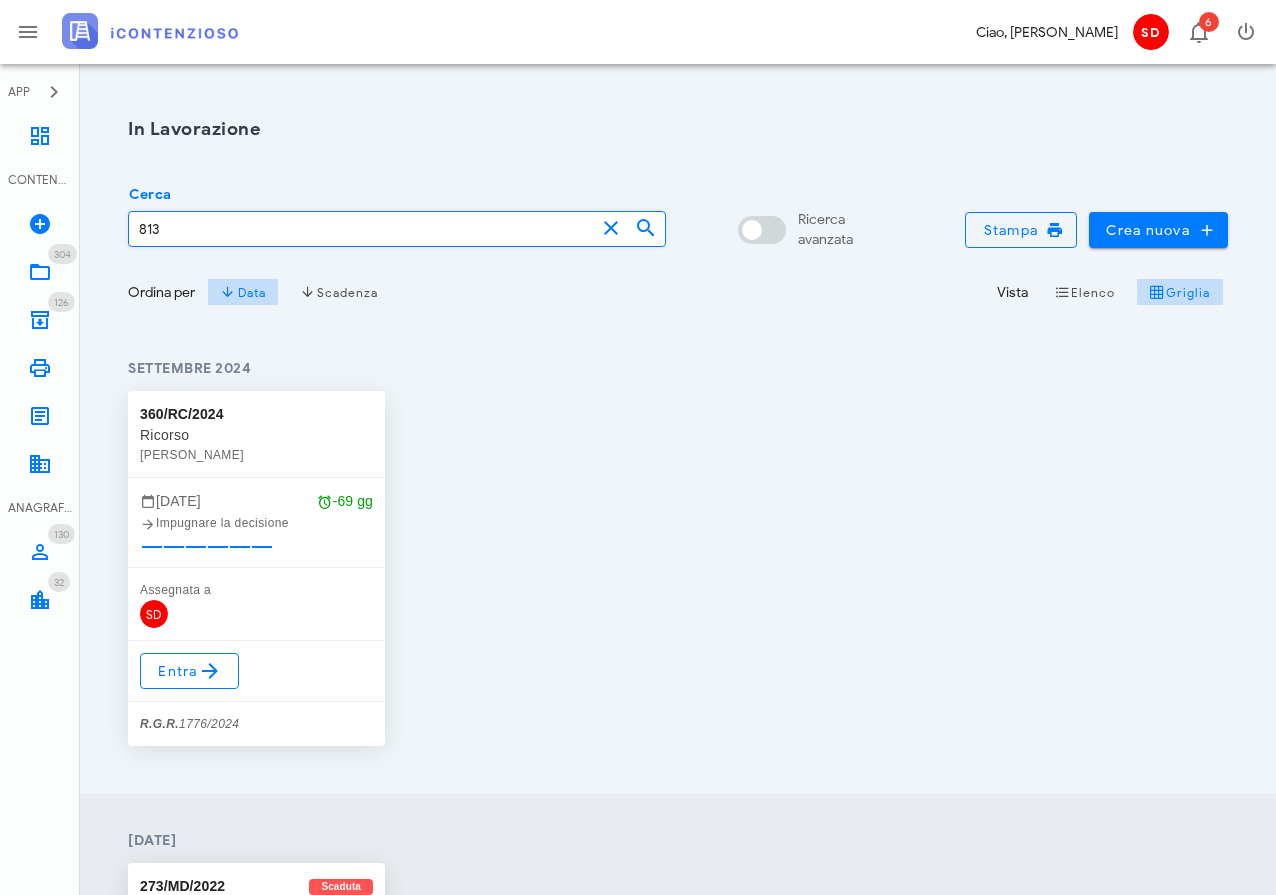 scroll, scrollTop: 0, scrollLeft: 0, axis: both 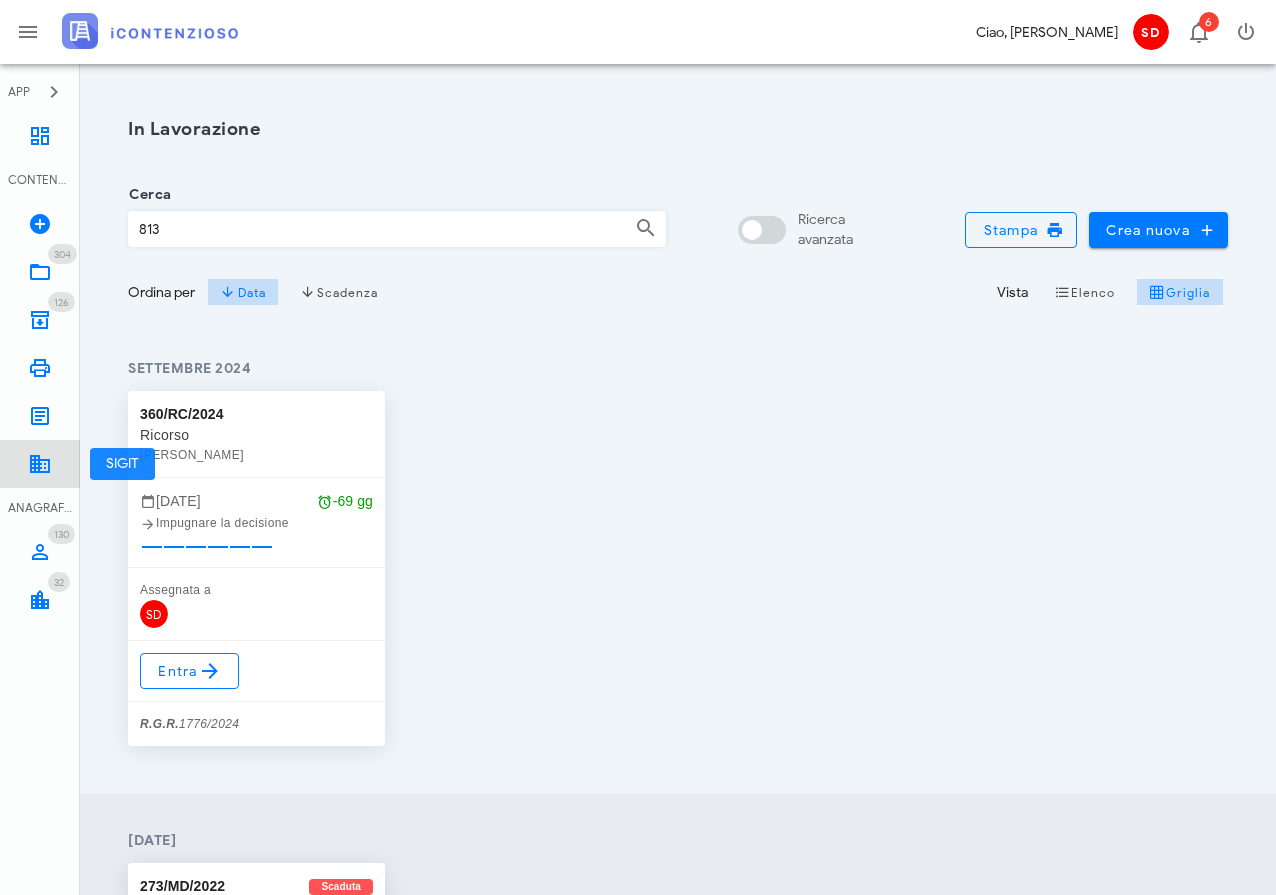 click at bounding box center [40, 464] 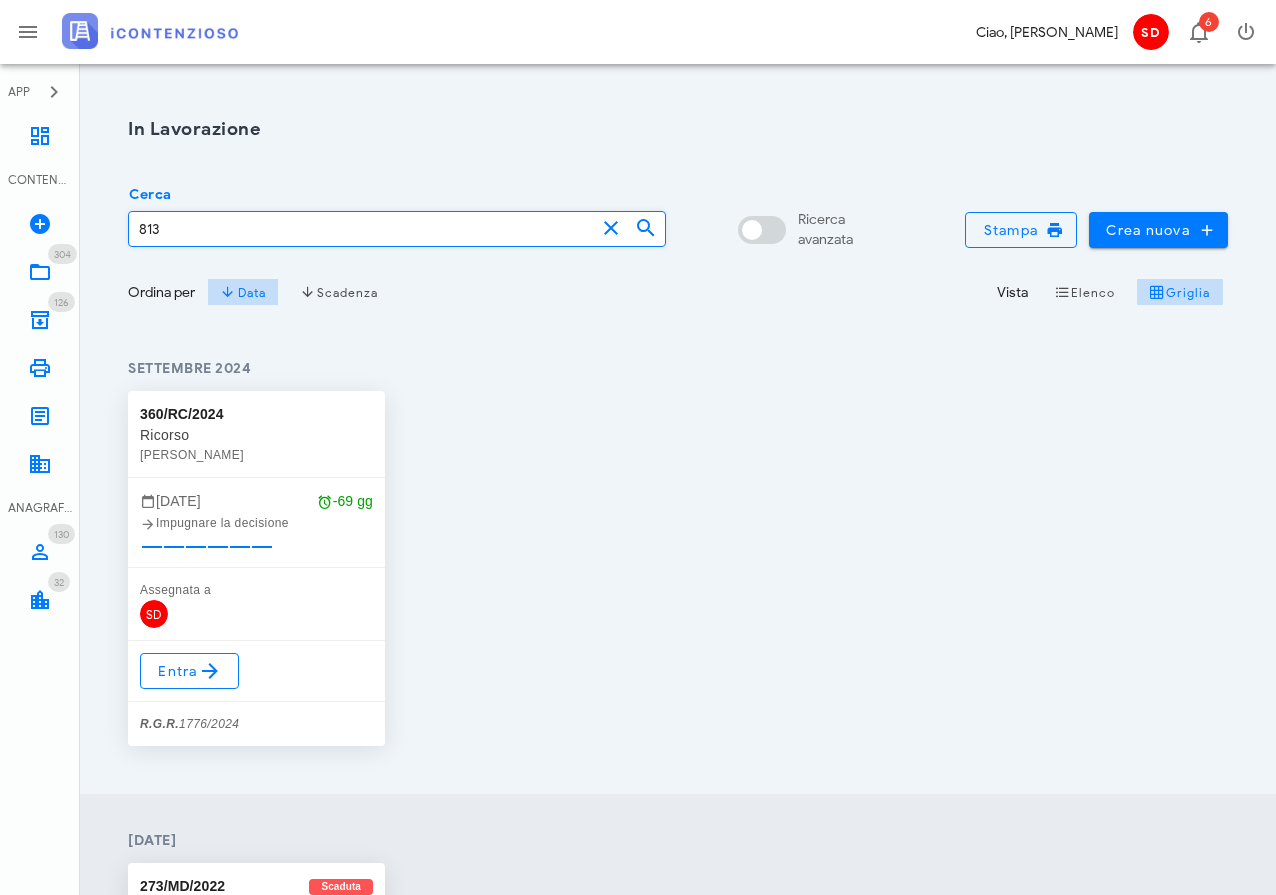 drag, startPoint x: 136, startPoint y: 231, endPoint x: 177, endPoint y: 229, distance: 41.04875 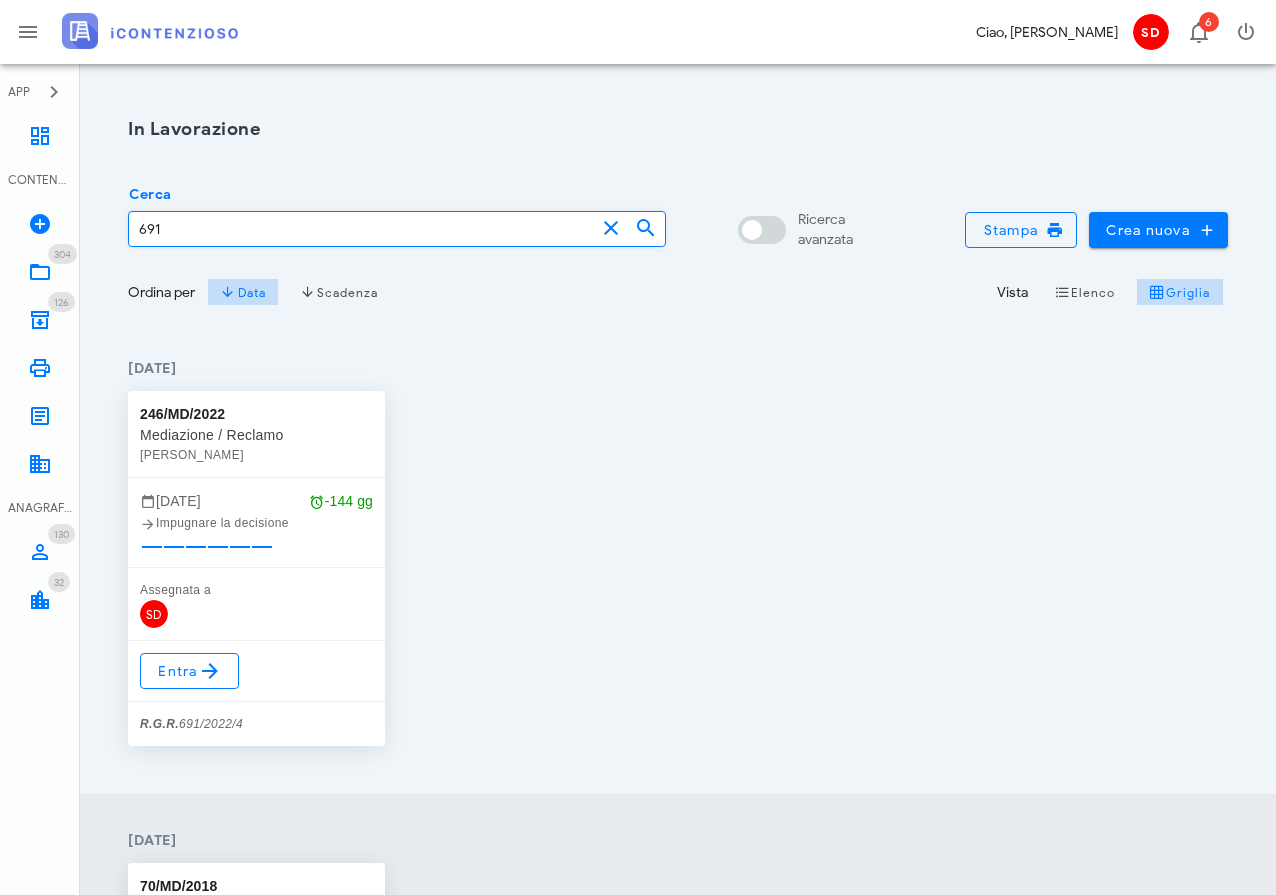 type on "691" 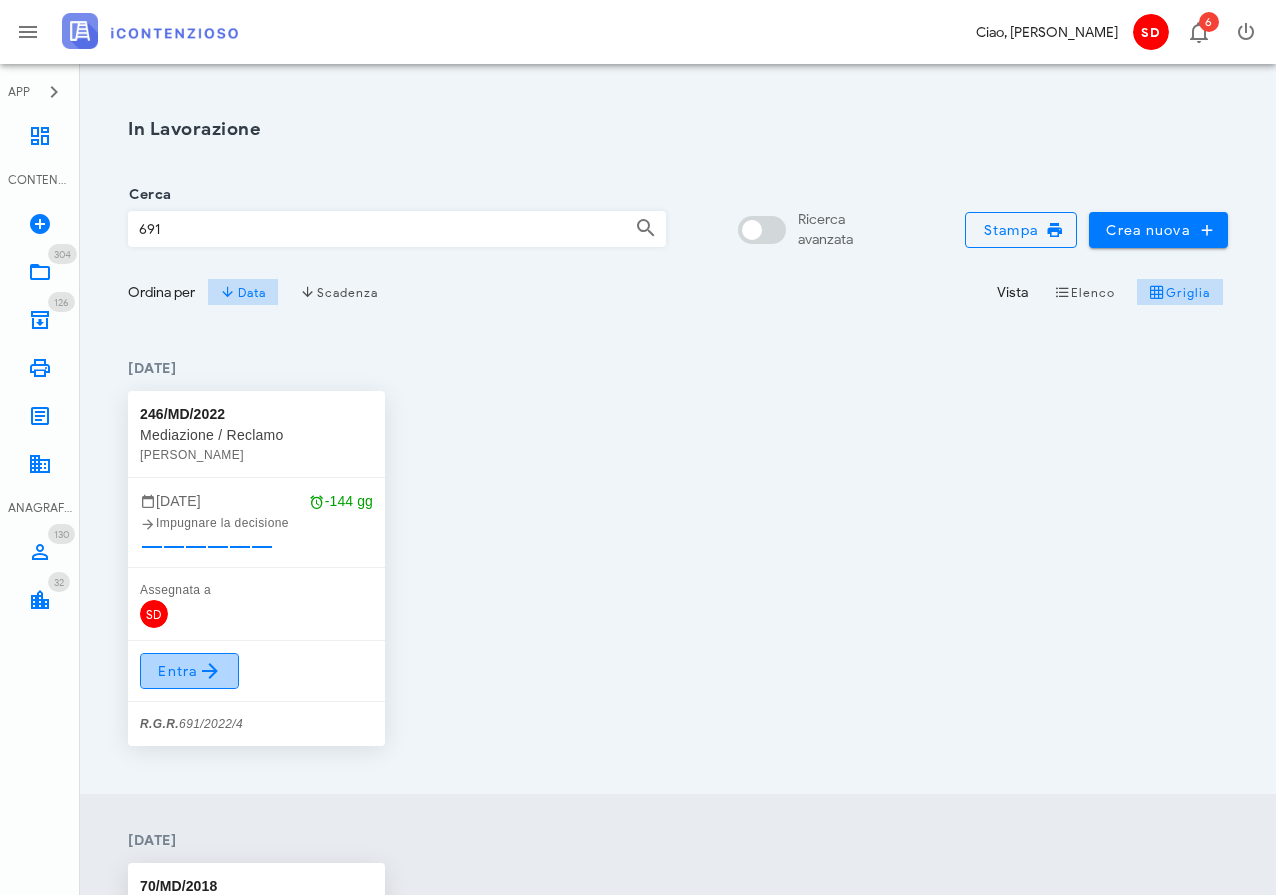 click on "Entra" at bounding box center [189, 671] 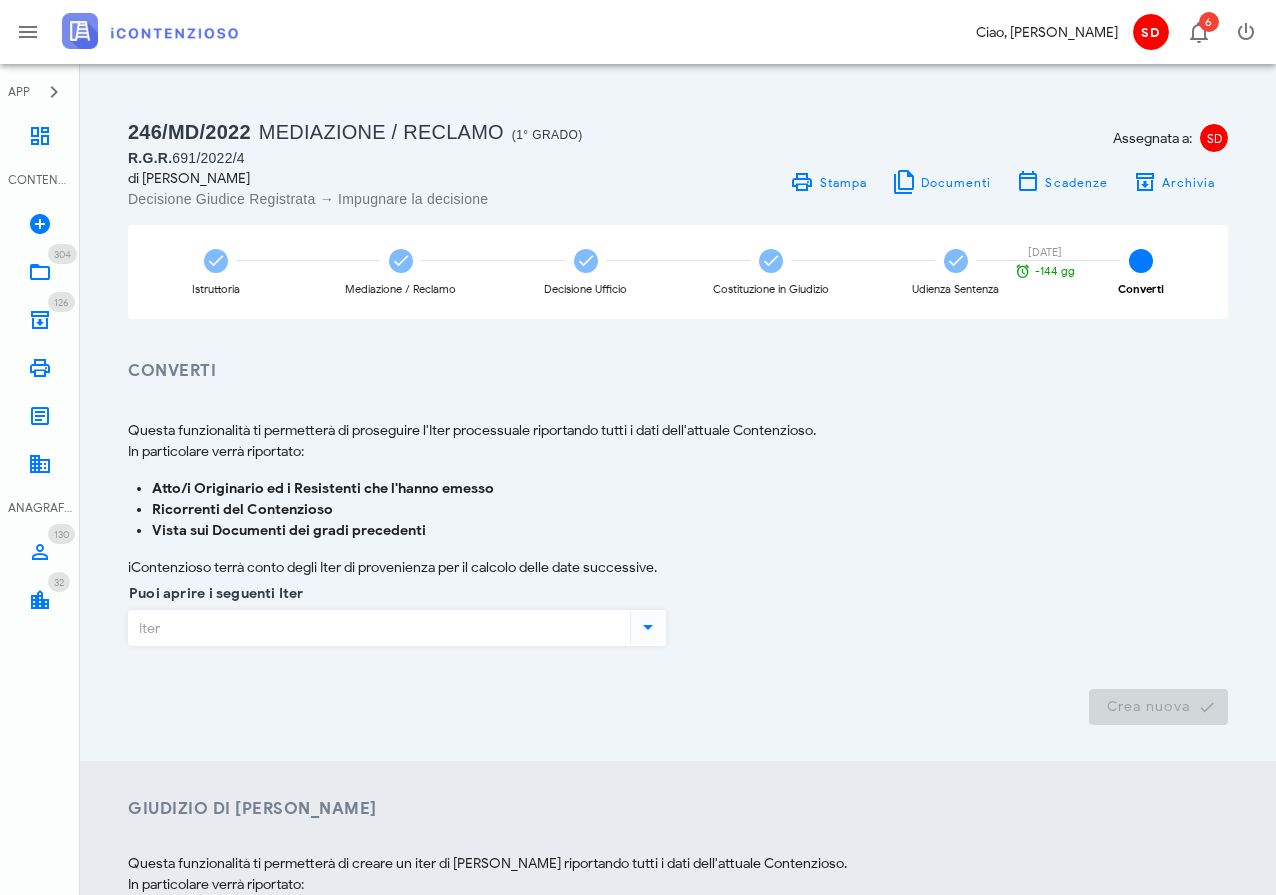 scroll, scrollTop: 0, scrollLeft: 0, axis: both 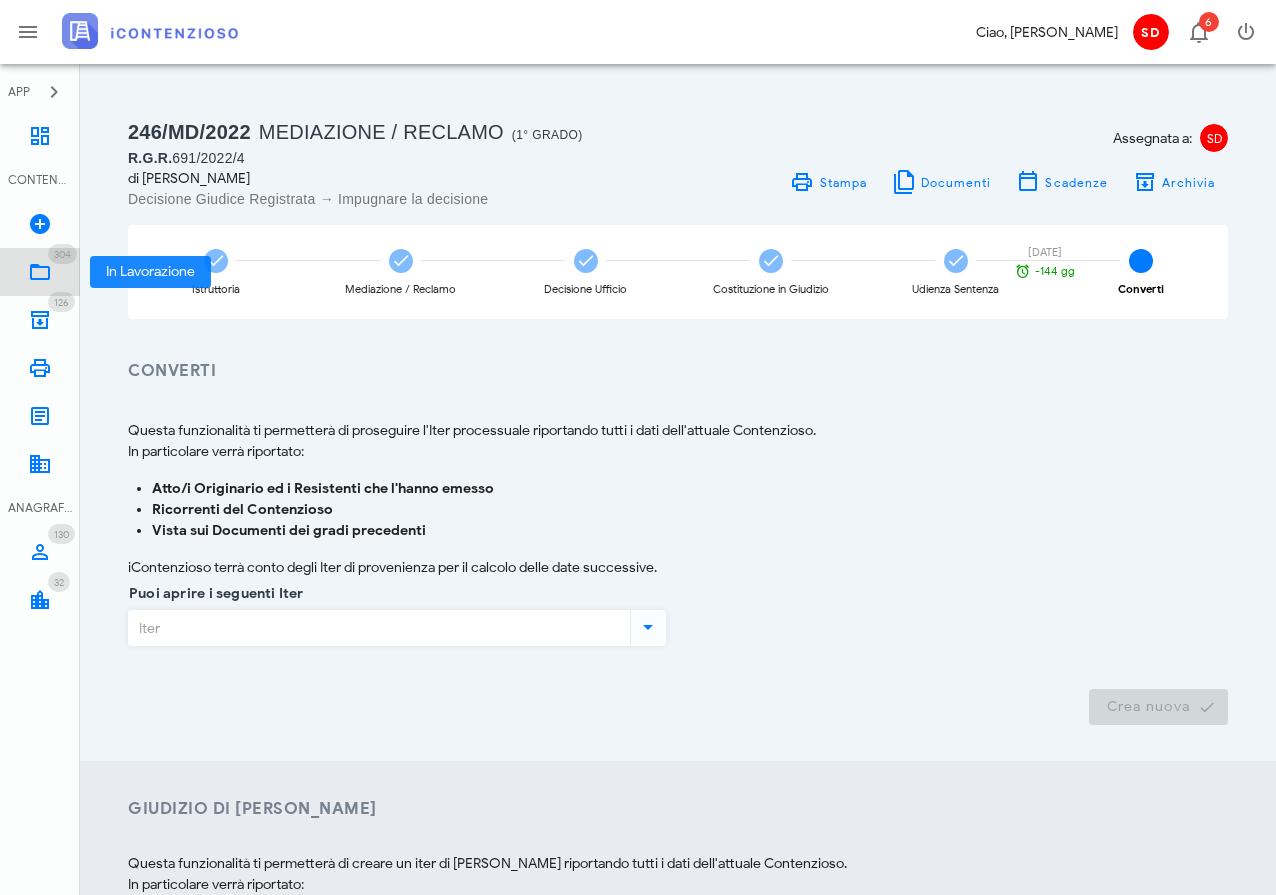 click at bounding box center [40, 272] 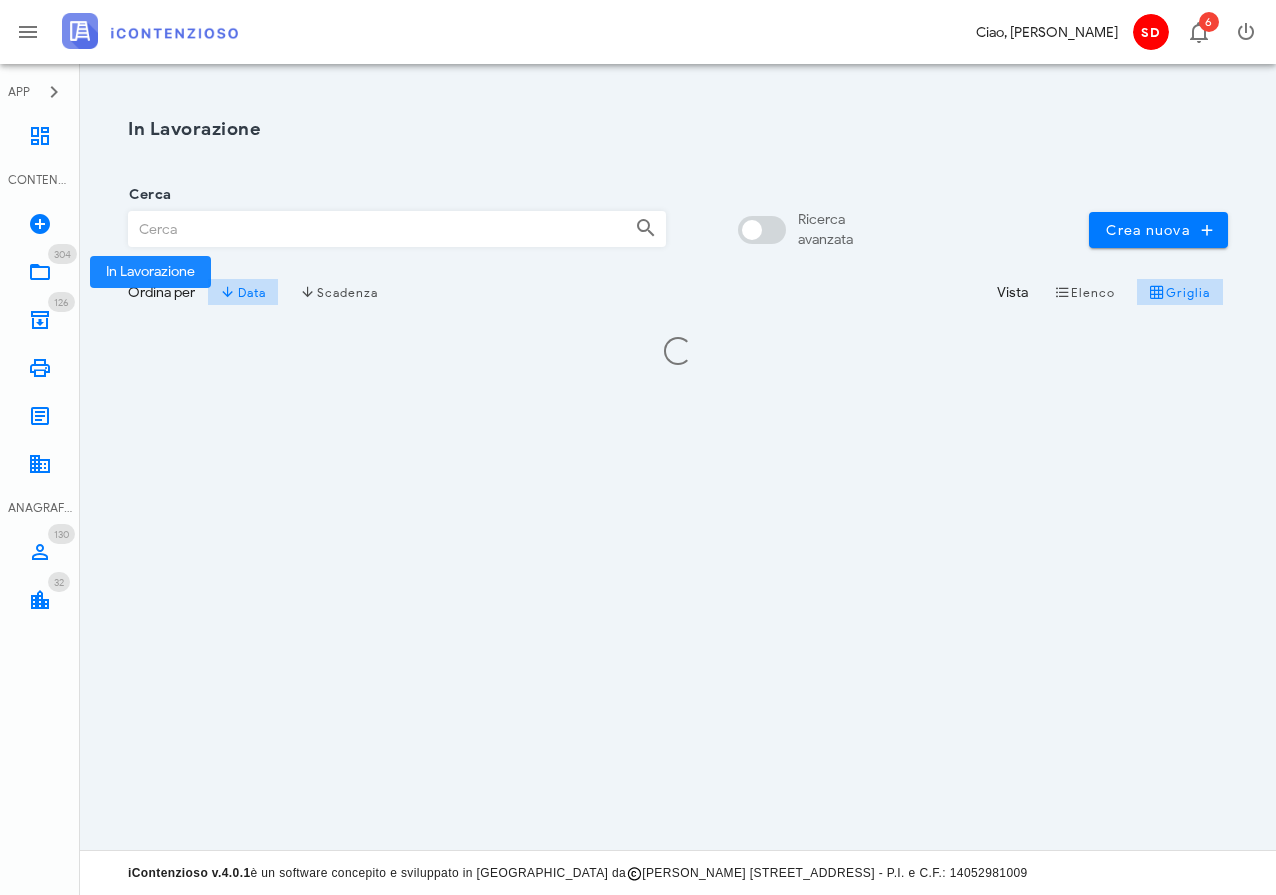 scroll, scrollTop: 0, scrollLeft: 0, axis: both 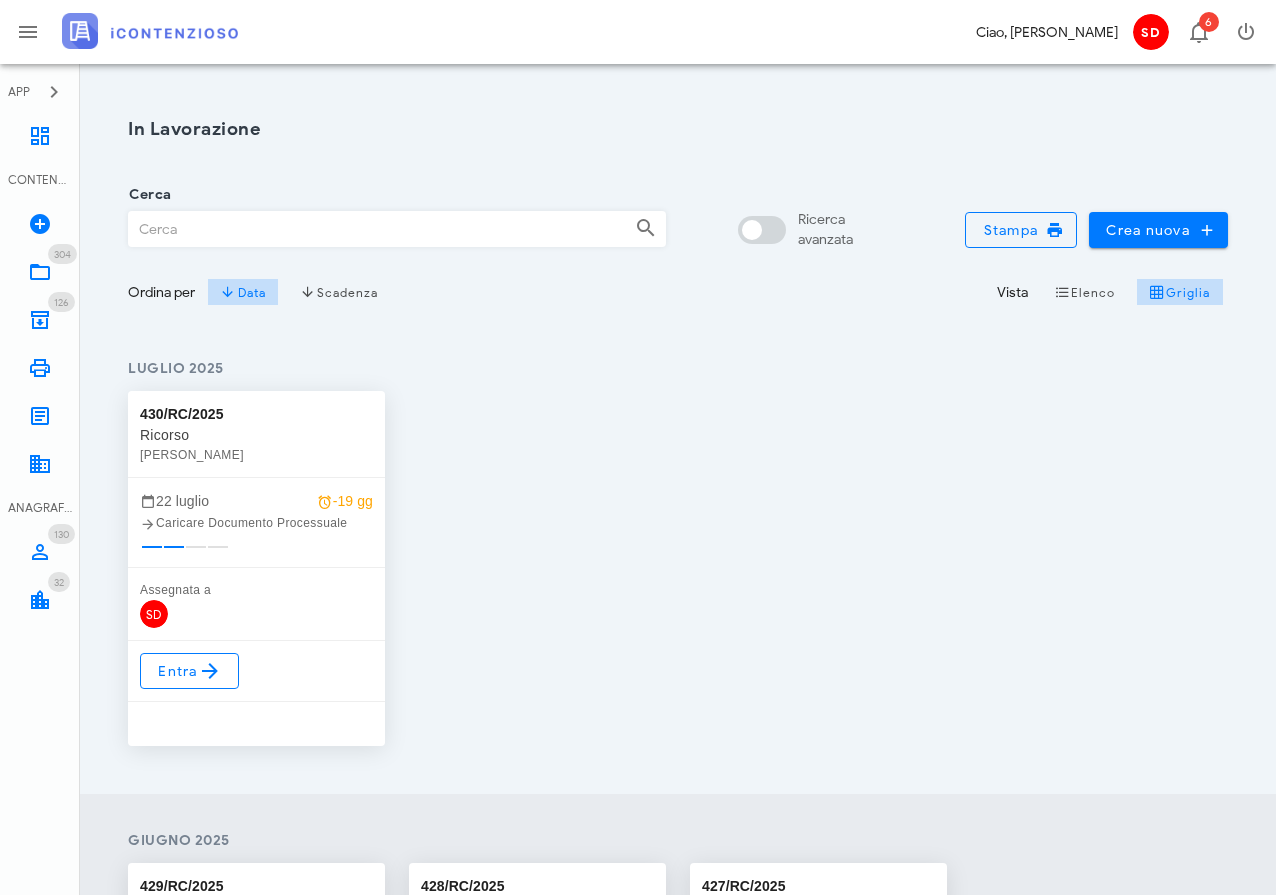 click on "Cerca" at bounding box center (374, 229) 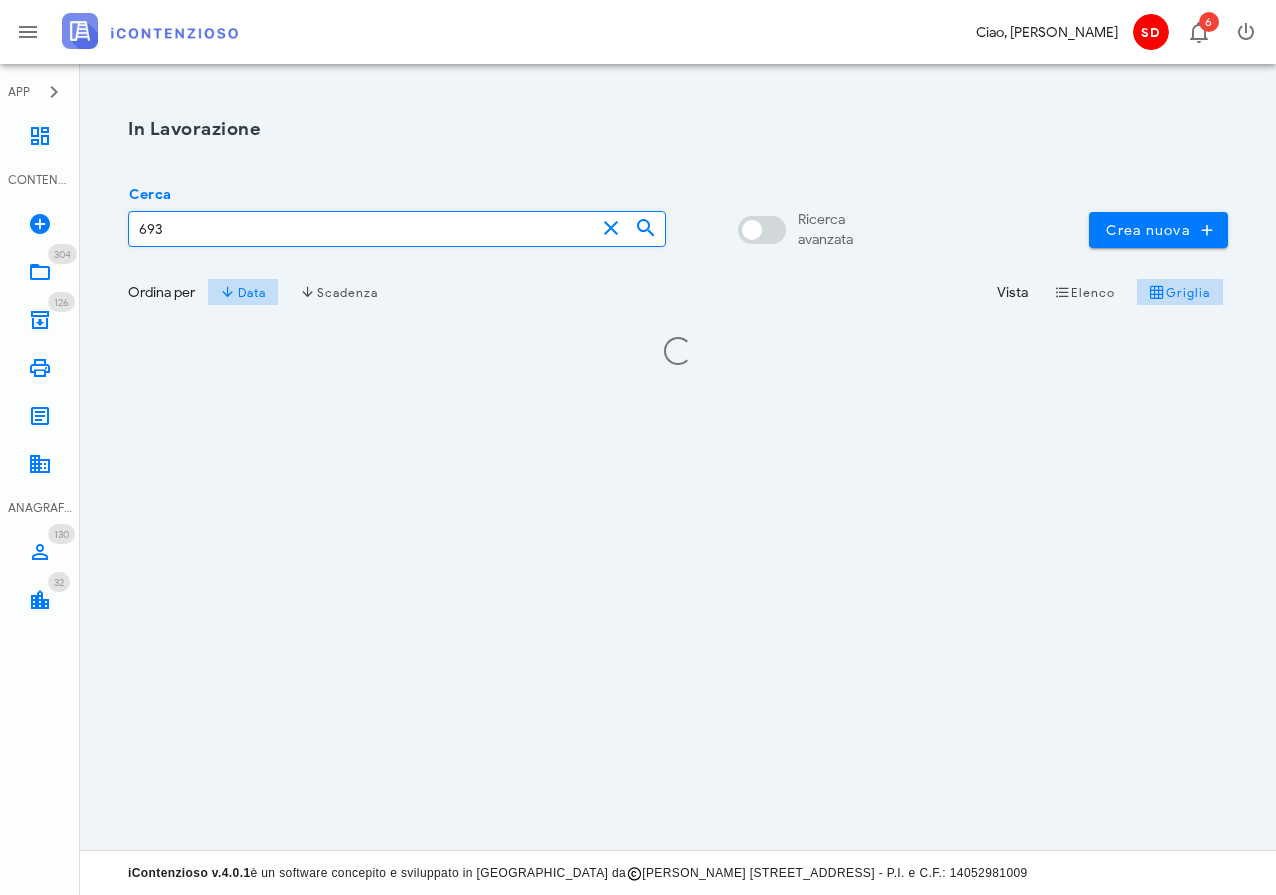 type on "693" 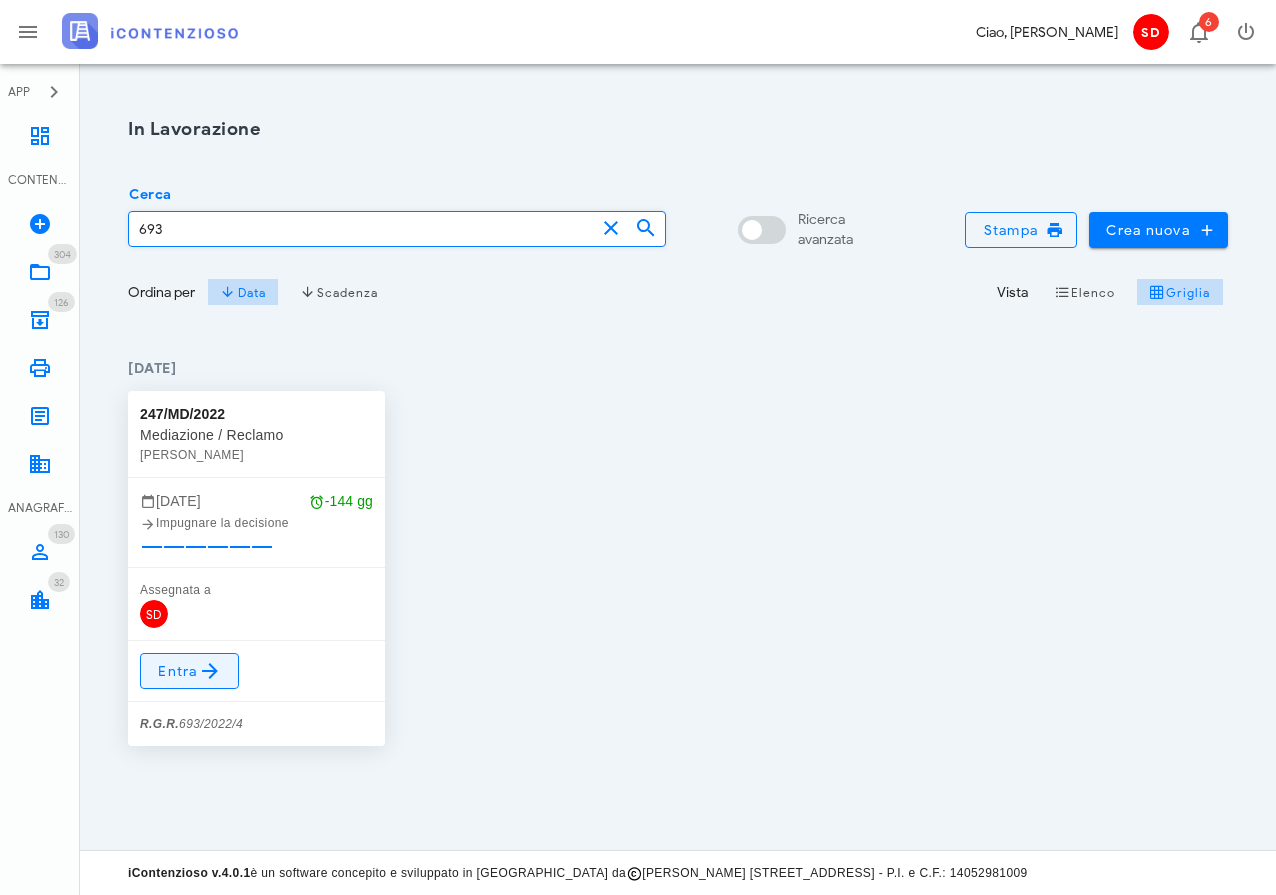 click on "Entra" at bounding box center [189, 671] 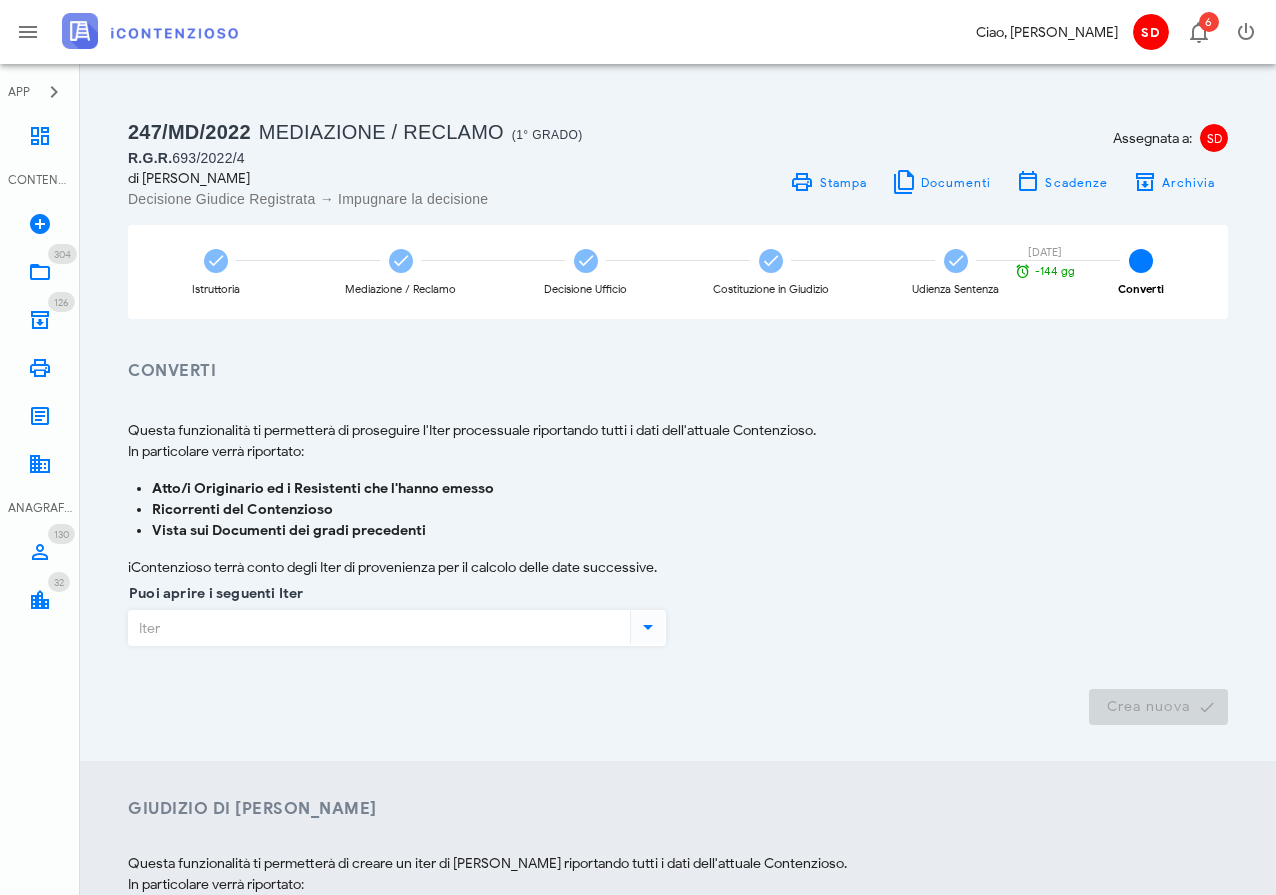 scroll, scrollTop: 0, scrollLeft: 0, axis: both 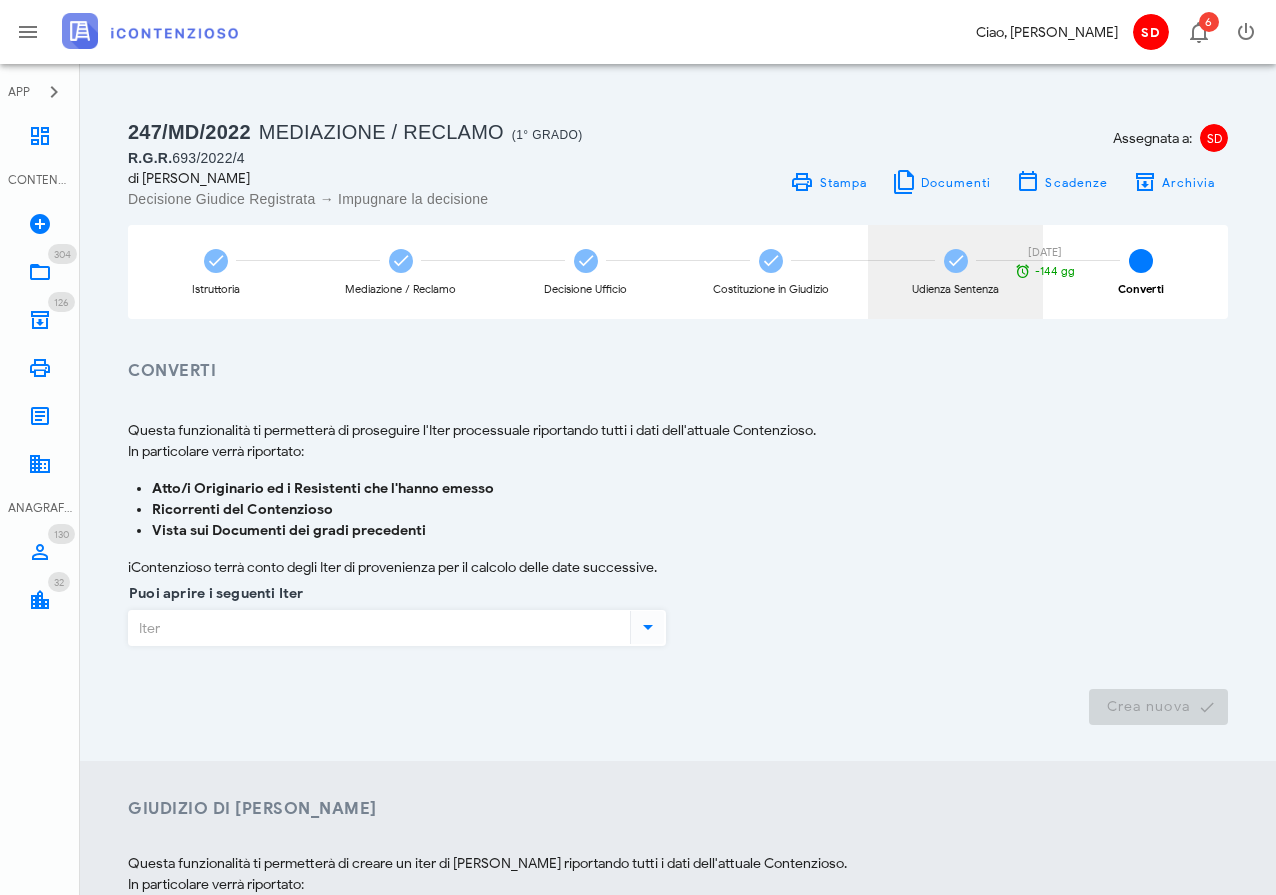 click at bounding box center [956, 261] 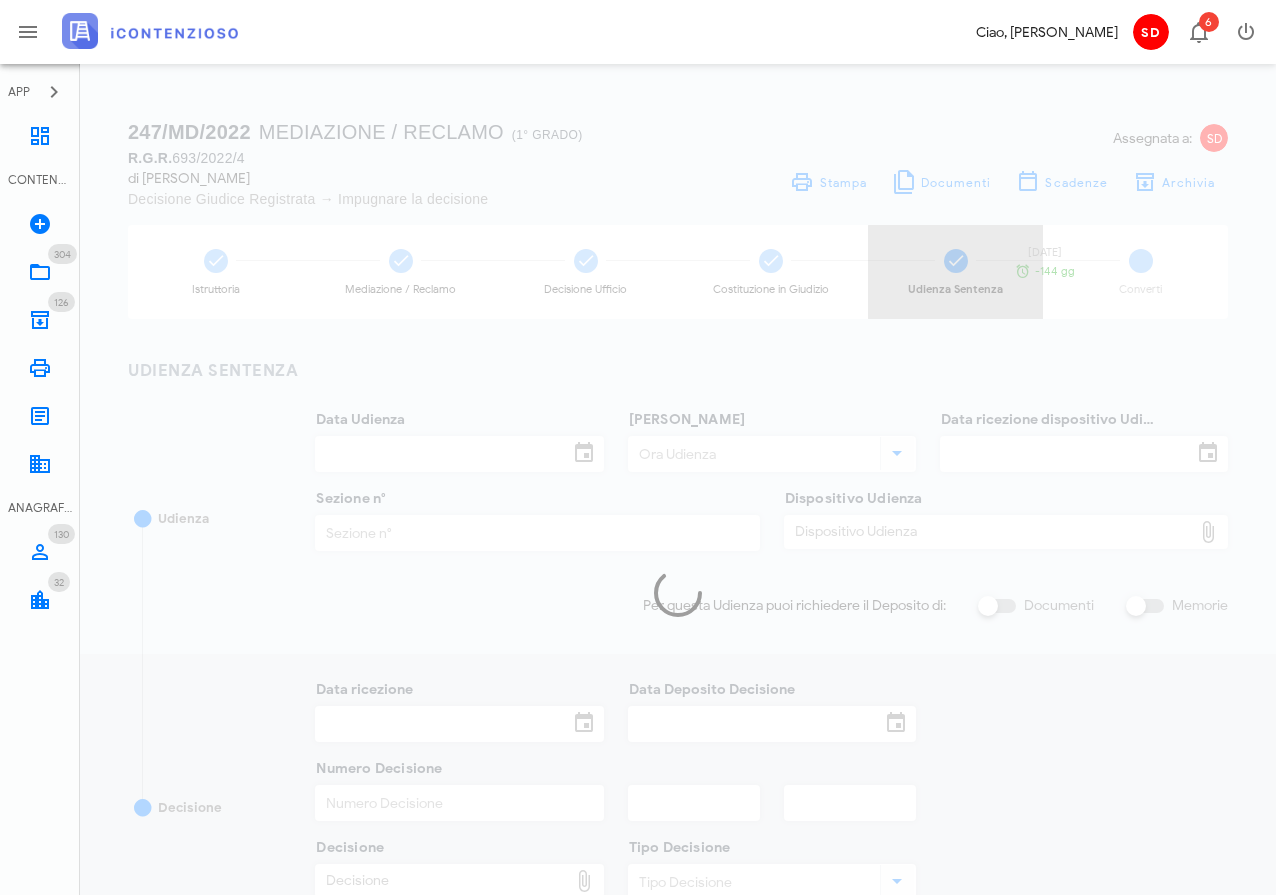 type on "20/03/2025" 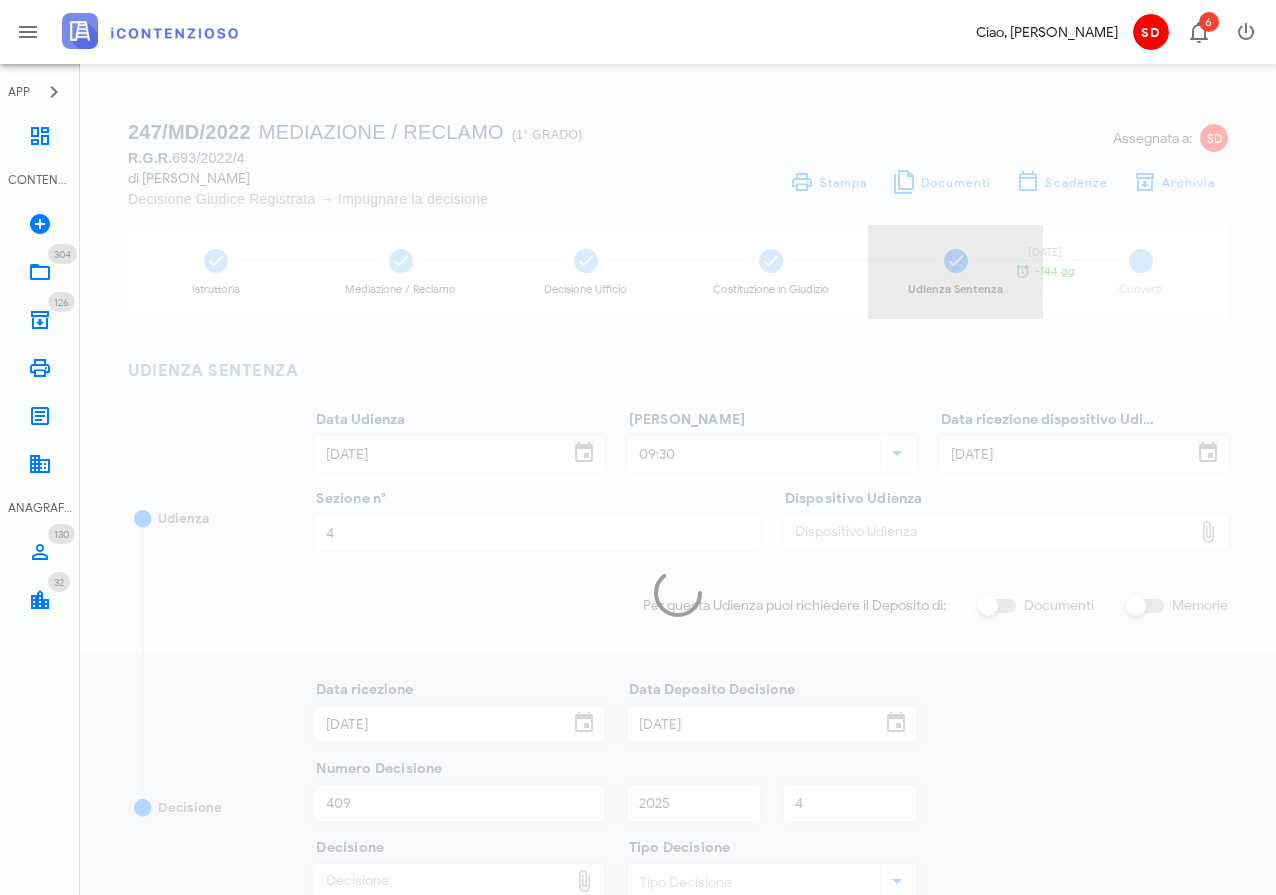 type on "Sentenza" 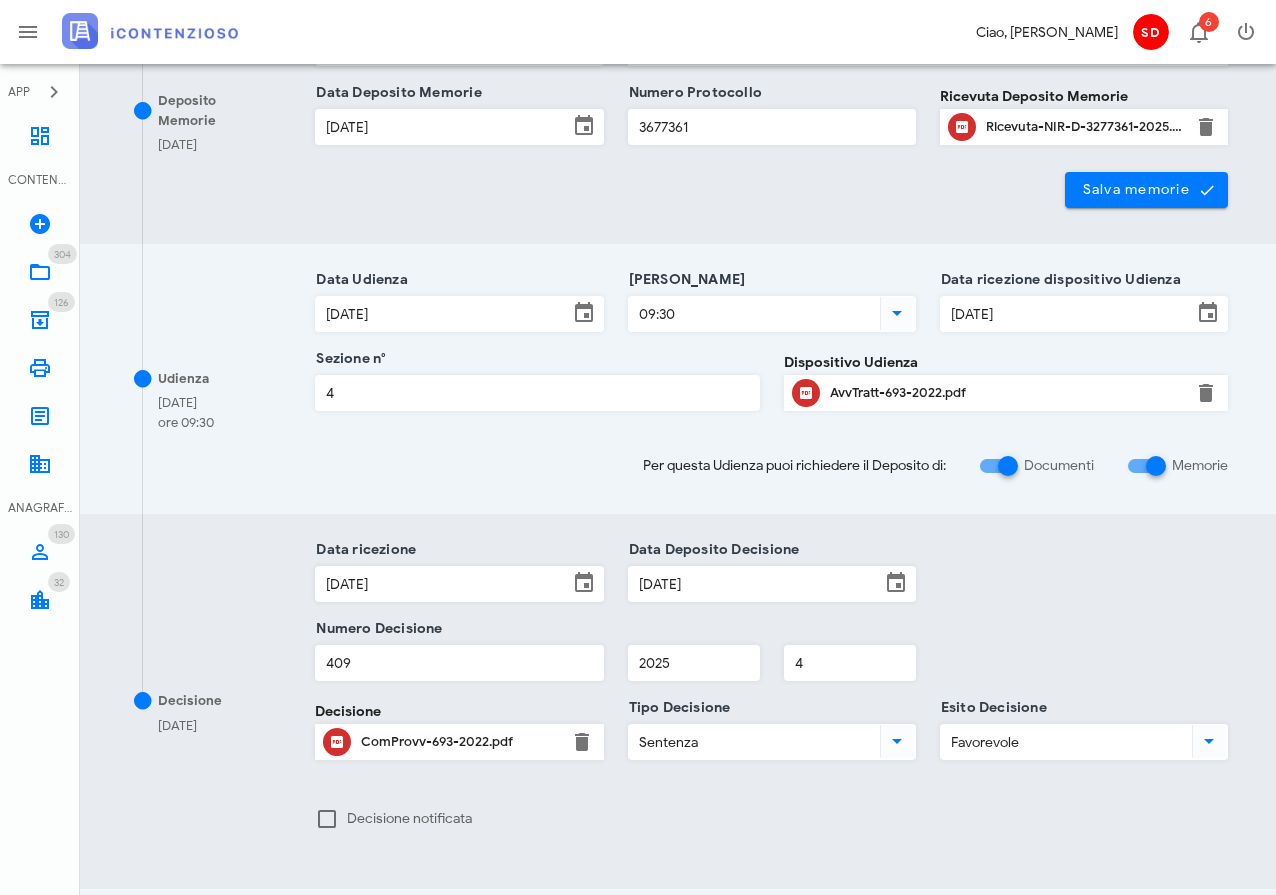 scroll, scrollTop: 677, scrollLeft: 0, axis: vertical 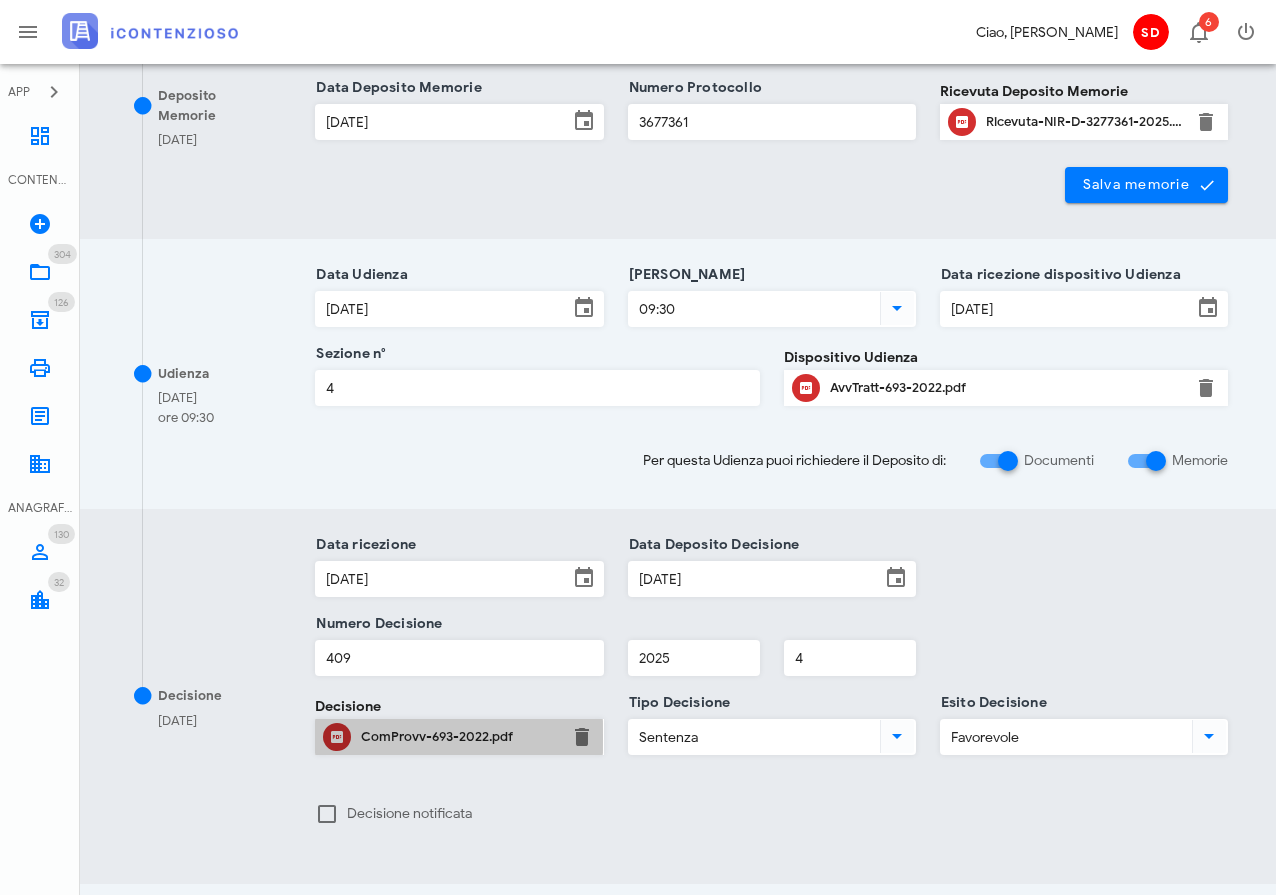 click on "ComProvv-693-2022.pdf" at bounding box center (459, 737) 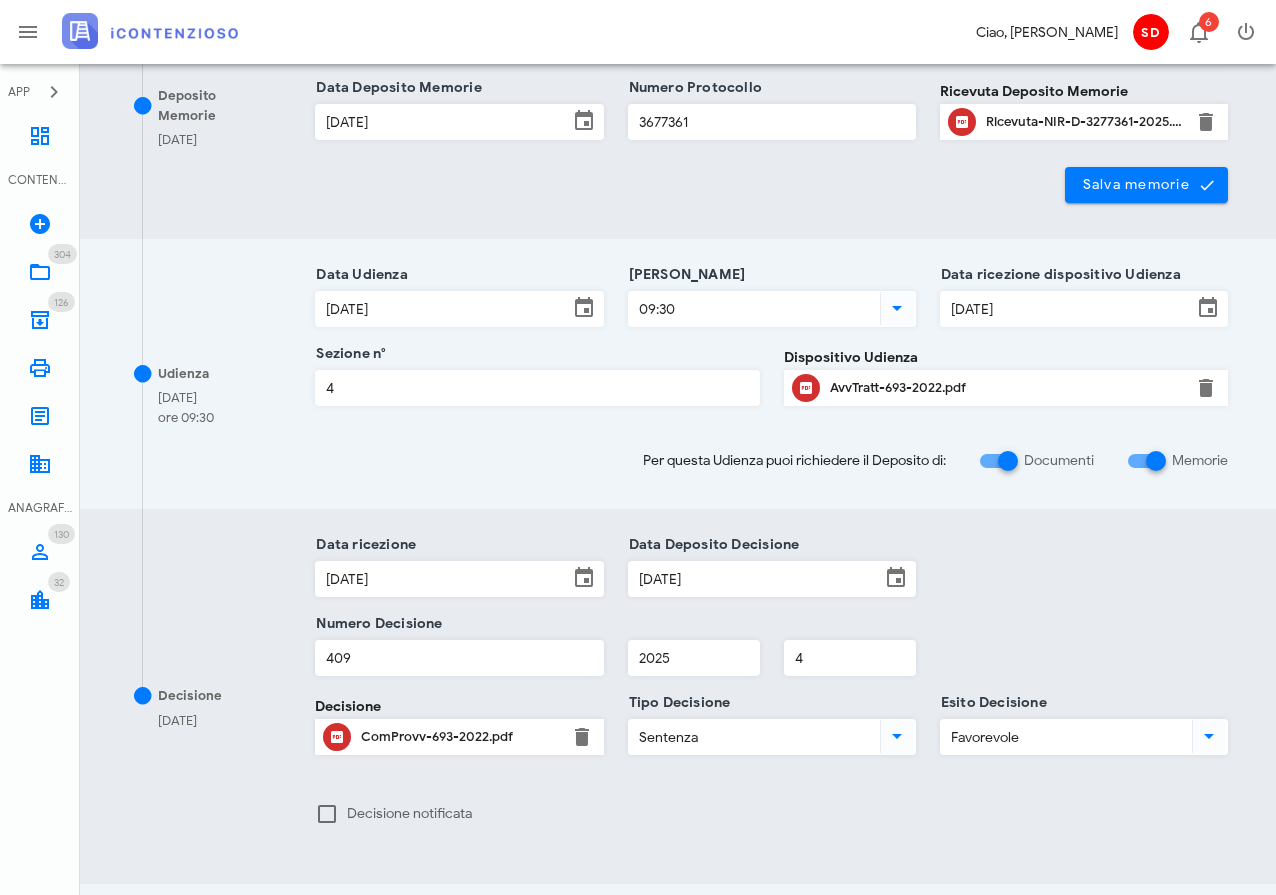 click on "ComProvv-693-2022.pdf" at bounding box center (459, 737) 